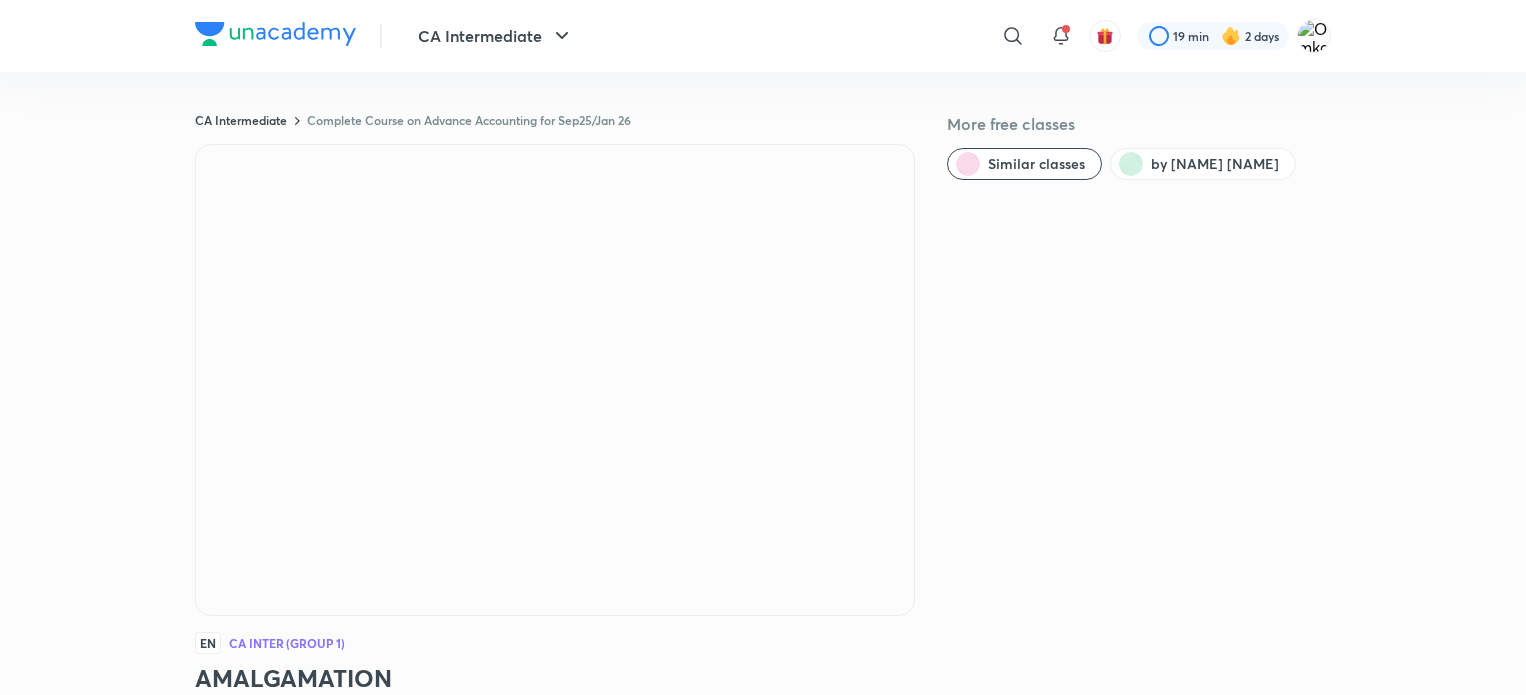scroll, scrollTop: 0, scrollLeft: 0, axis: both 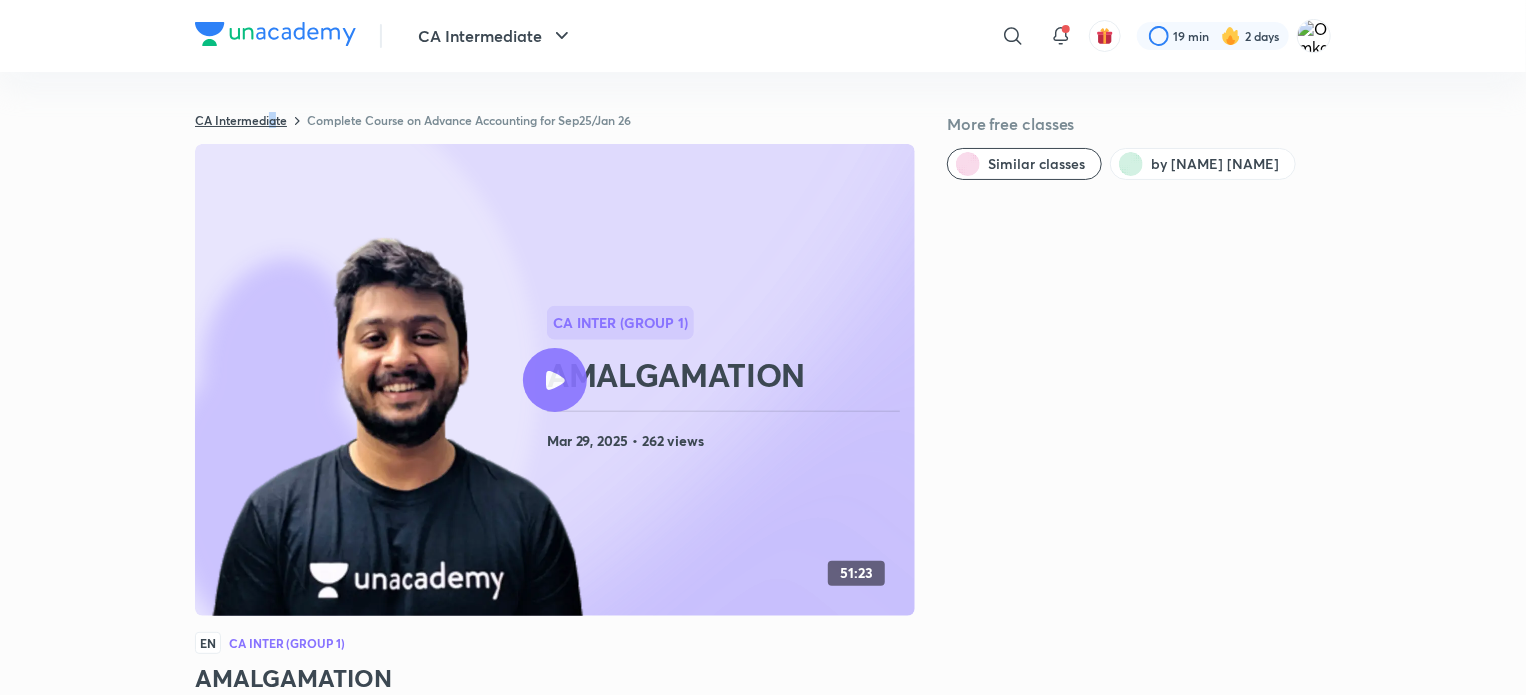 drag, startPoint x: 276, startPoint y: 128, endPoint x: 268, endPoint y: 119, distance: 12.0415945 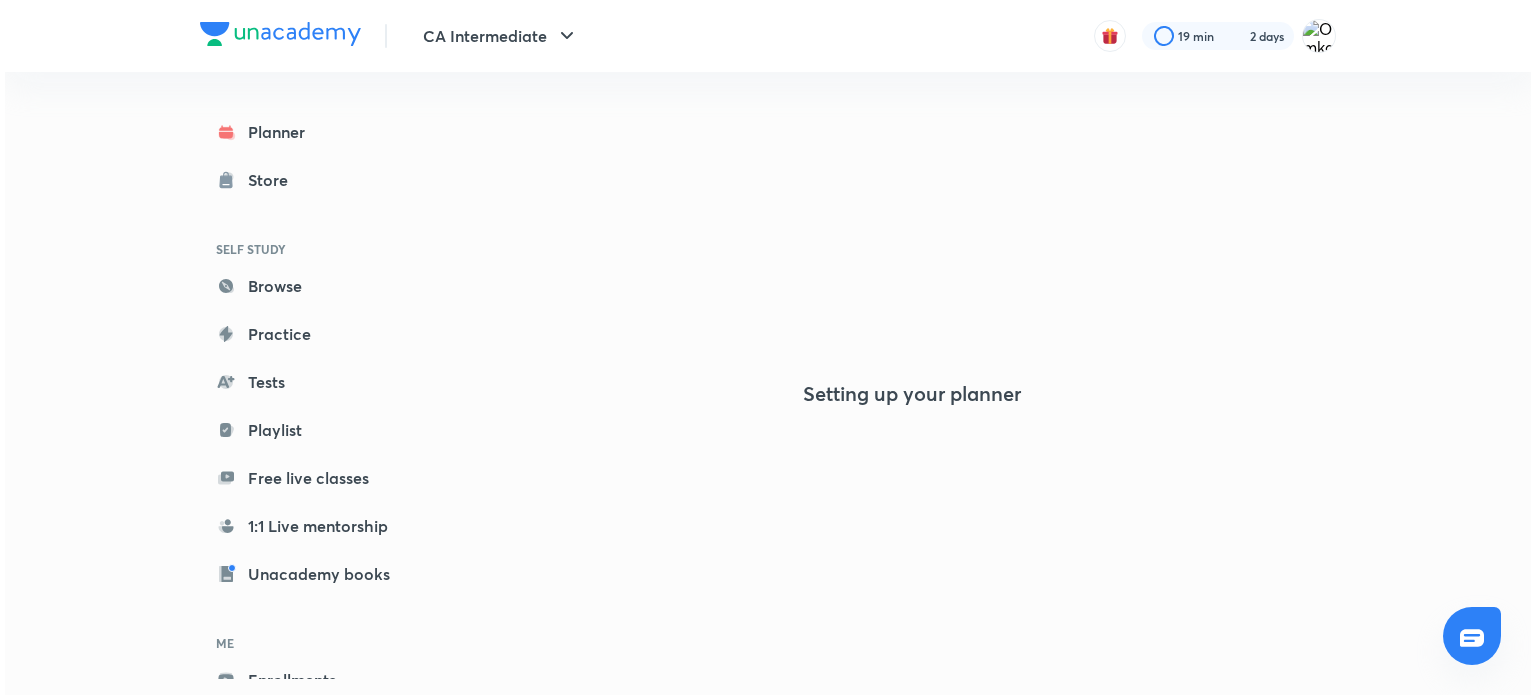 scroll, scrollTop: 0, scrollLeft: 0, axis: both 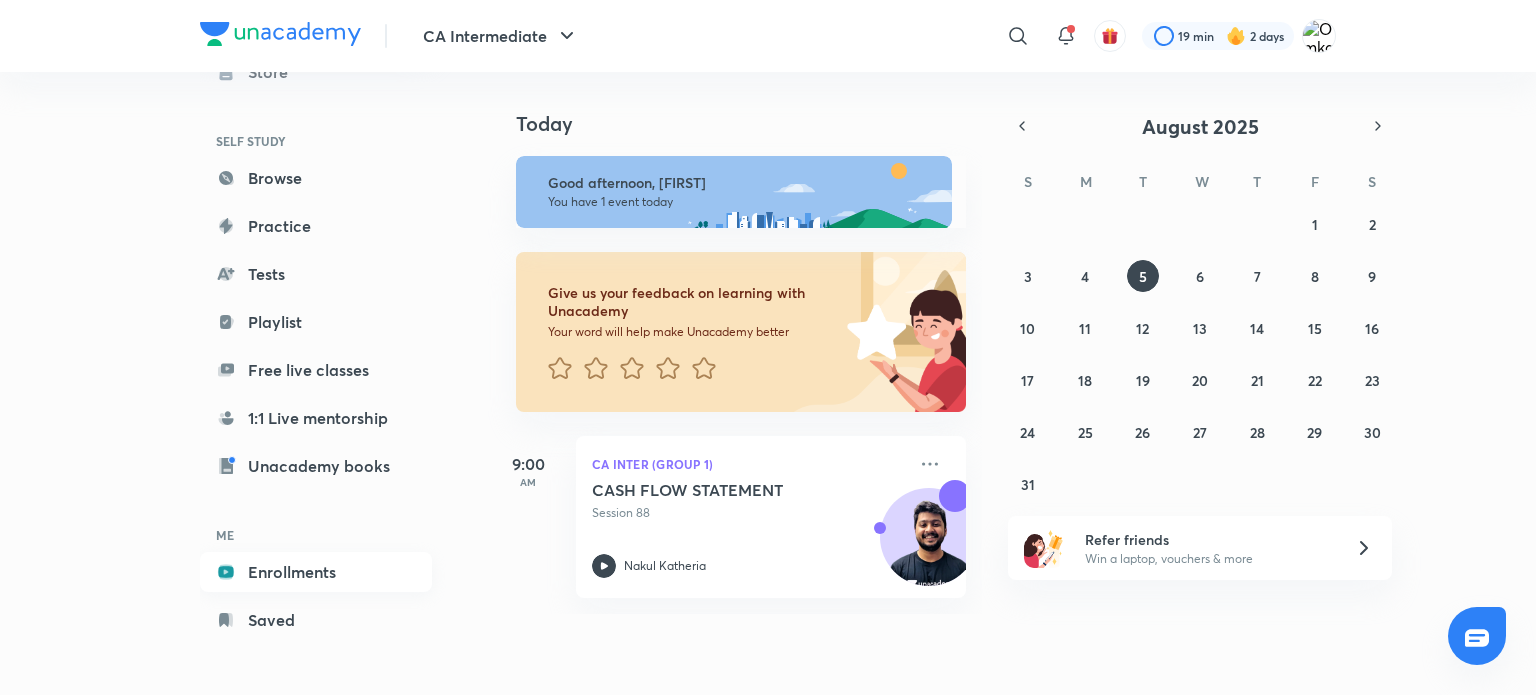 click on "Enrollments" at bounding box center [316, 572] 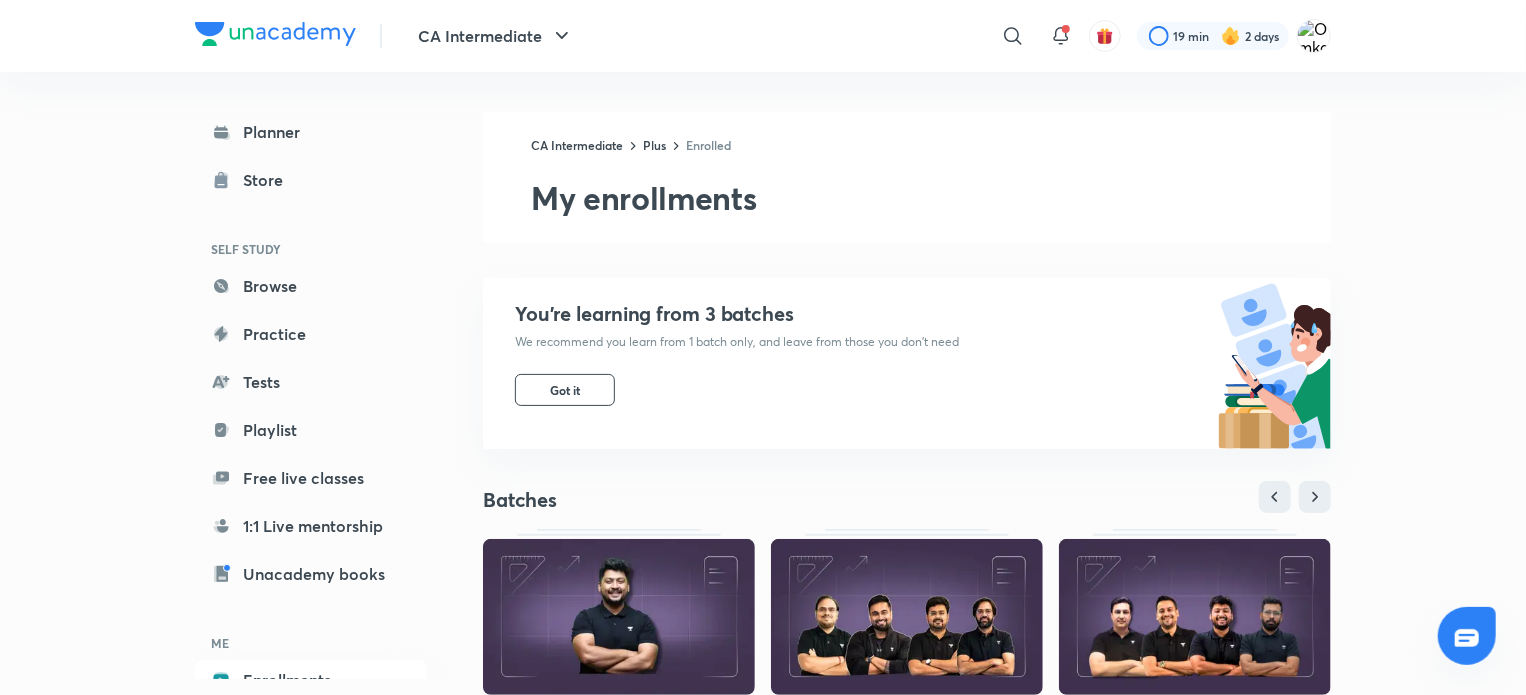 click at bounding box center (619, 617) 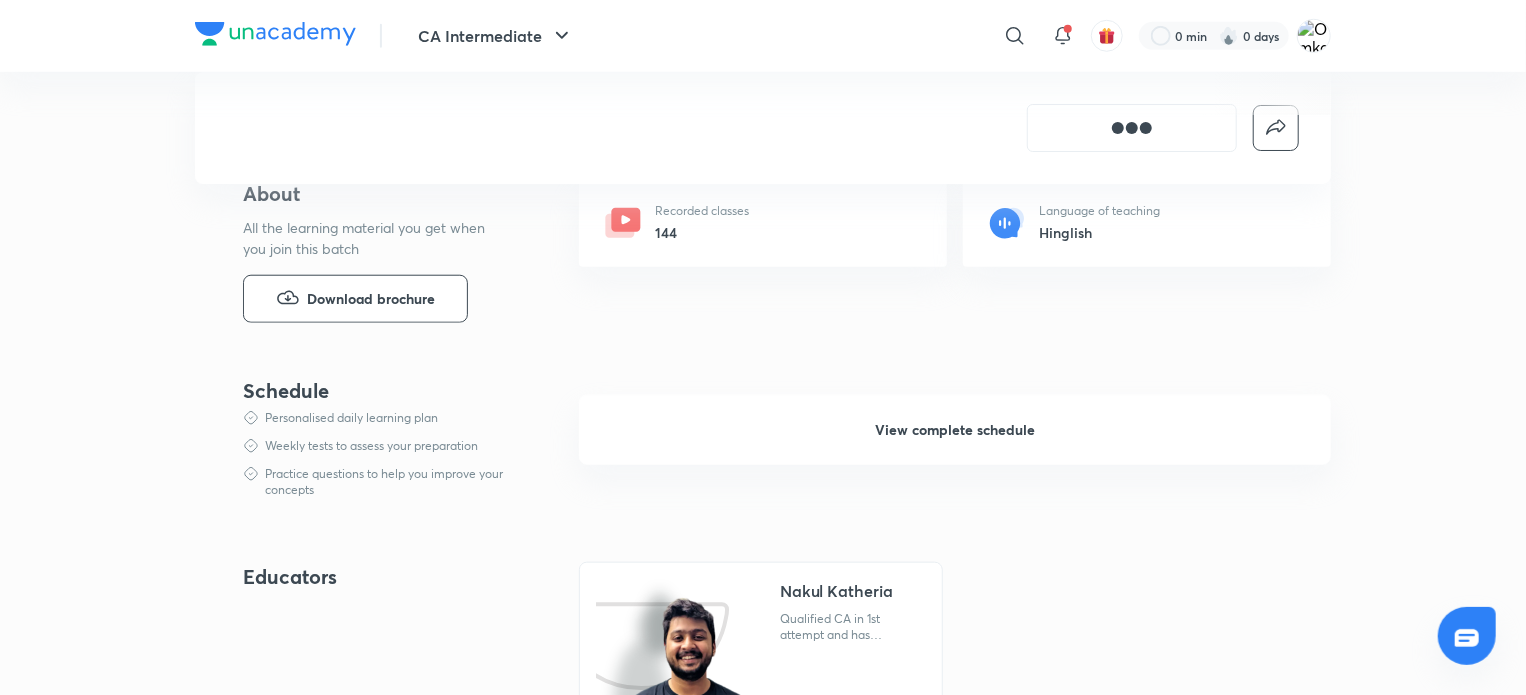 scroll, scrollTop: 0, scrollLeft: 0, axis: both 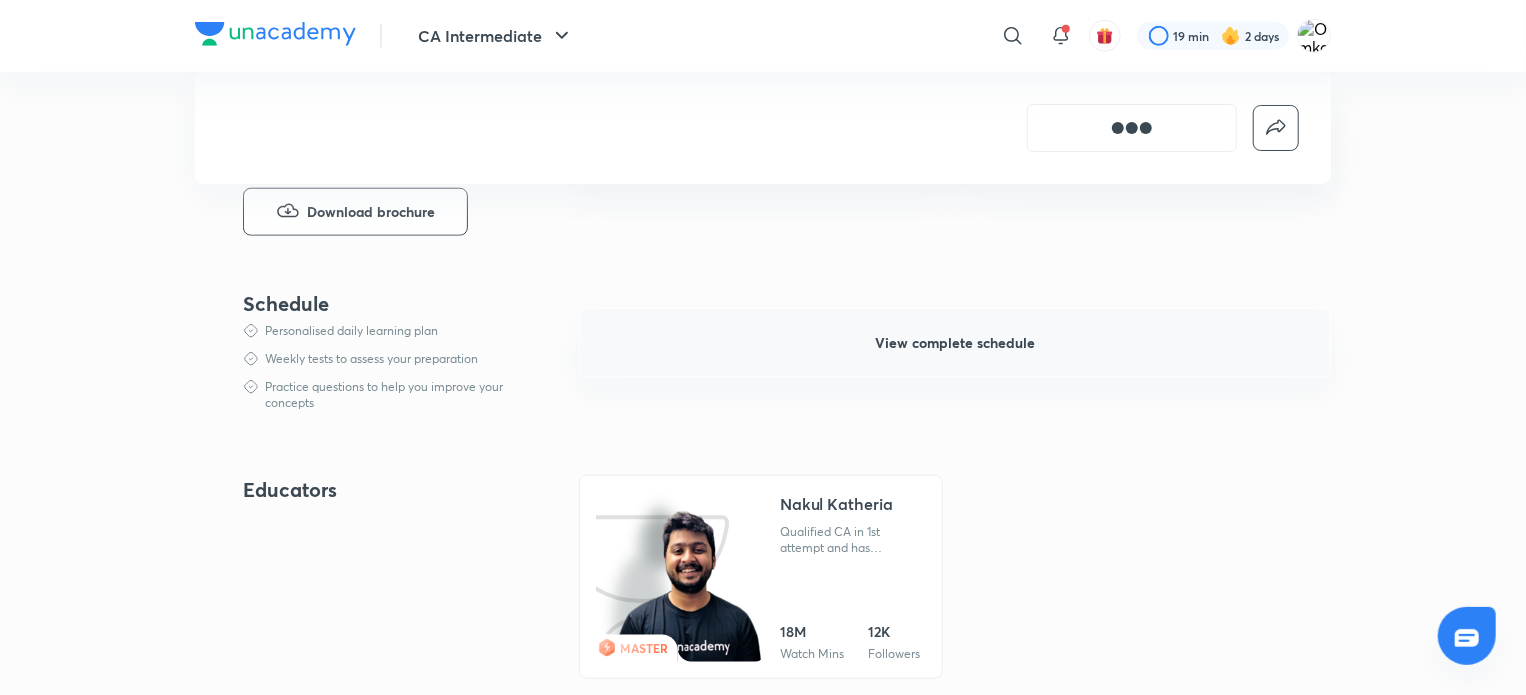 click on "View complete schedule" at bounding box center [955, 343] 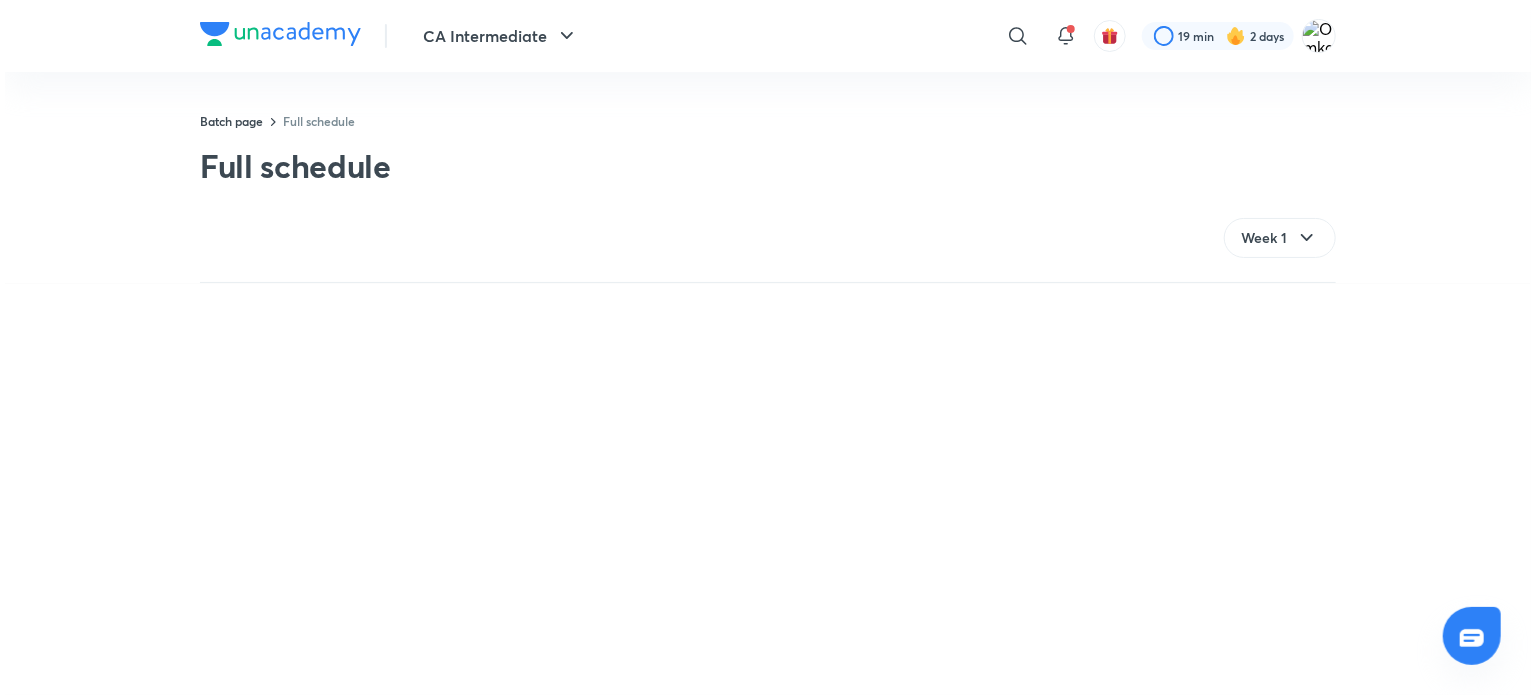 scroll, scrollTop: 0, scrollLeft: 0, axis: both 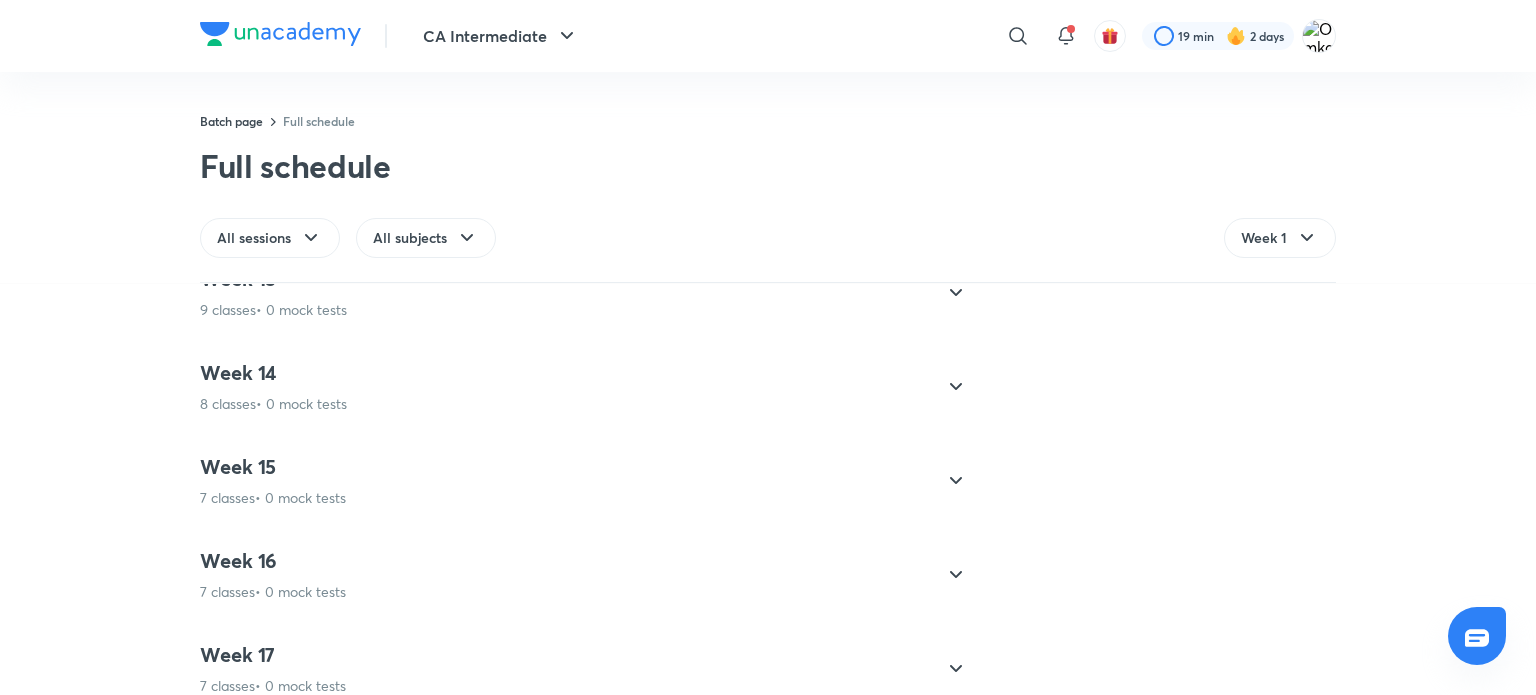click on "Week 16 7 classes  •   0 mock tests" at bounding box center (566, 575) 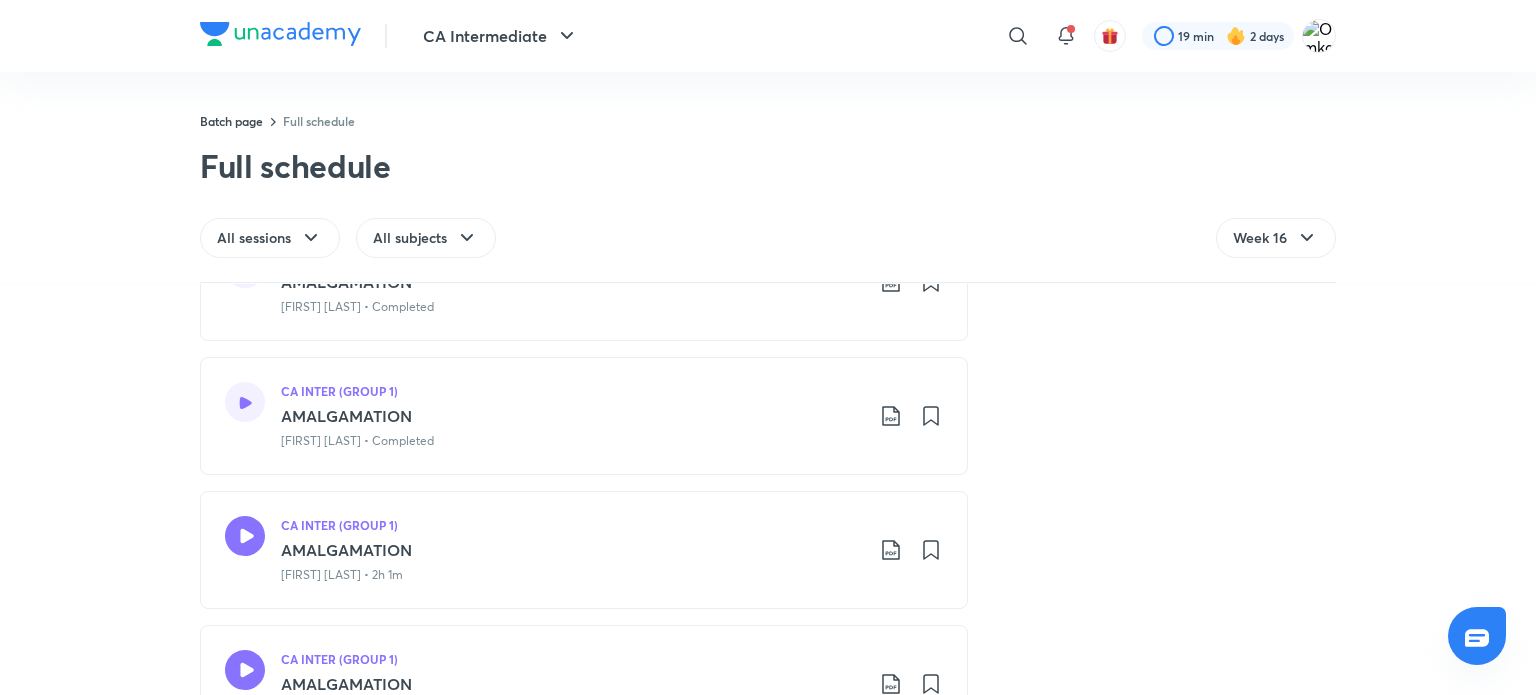 scroll, scrollTop: 1853, scrollLeft: 0, axis: vertical 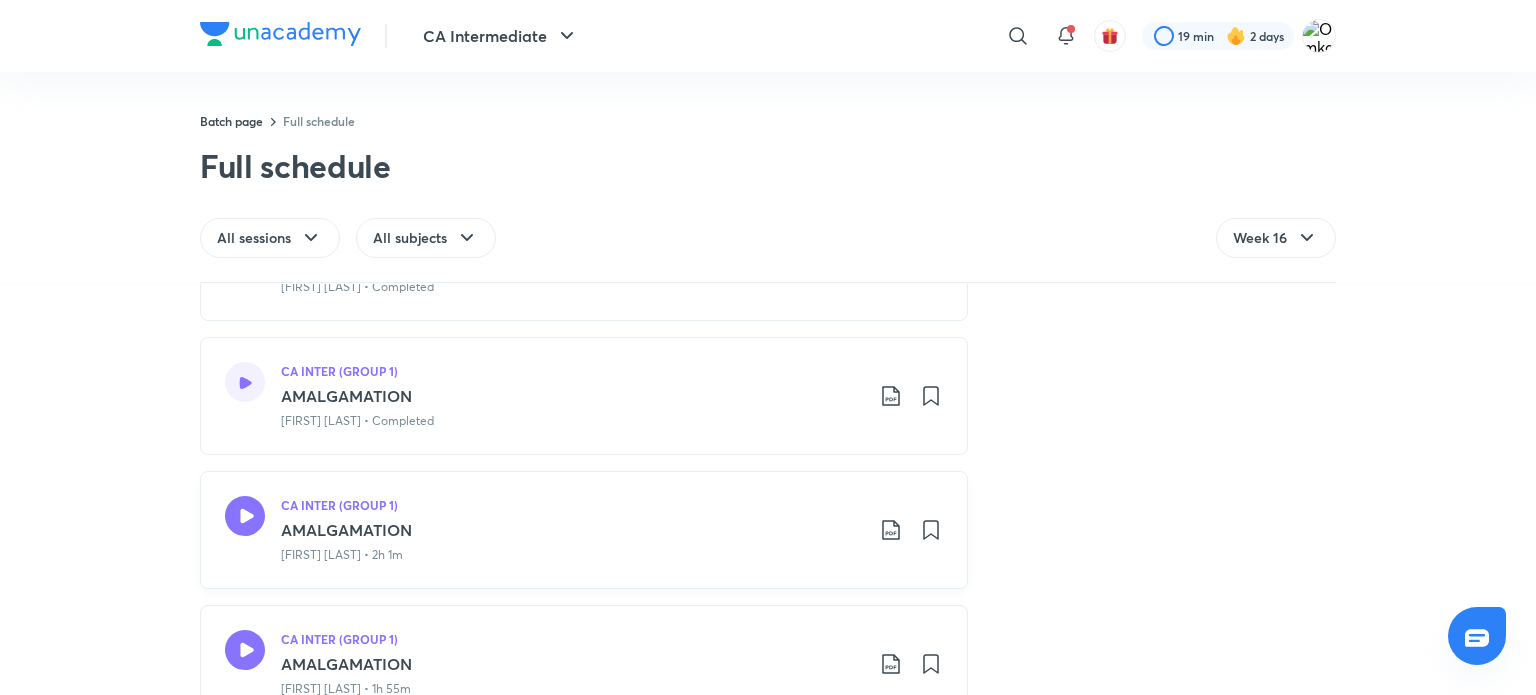 click 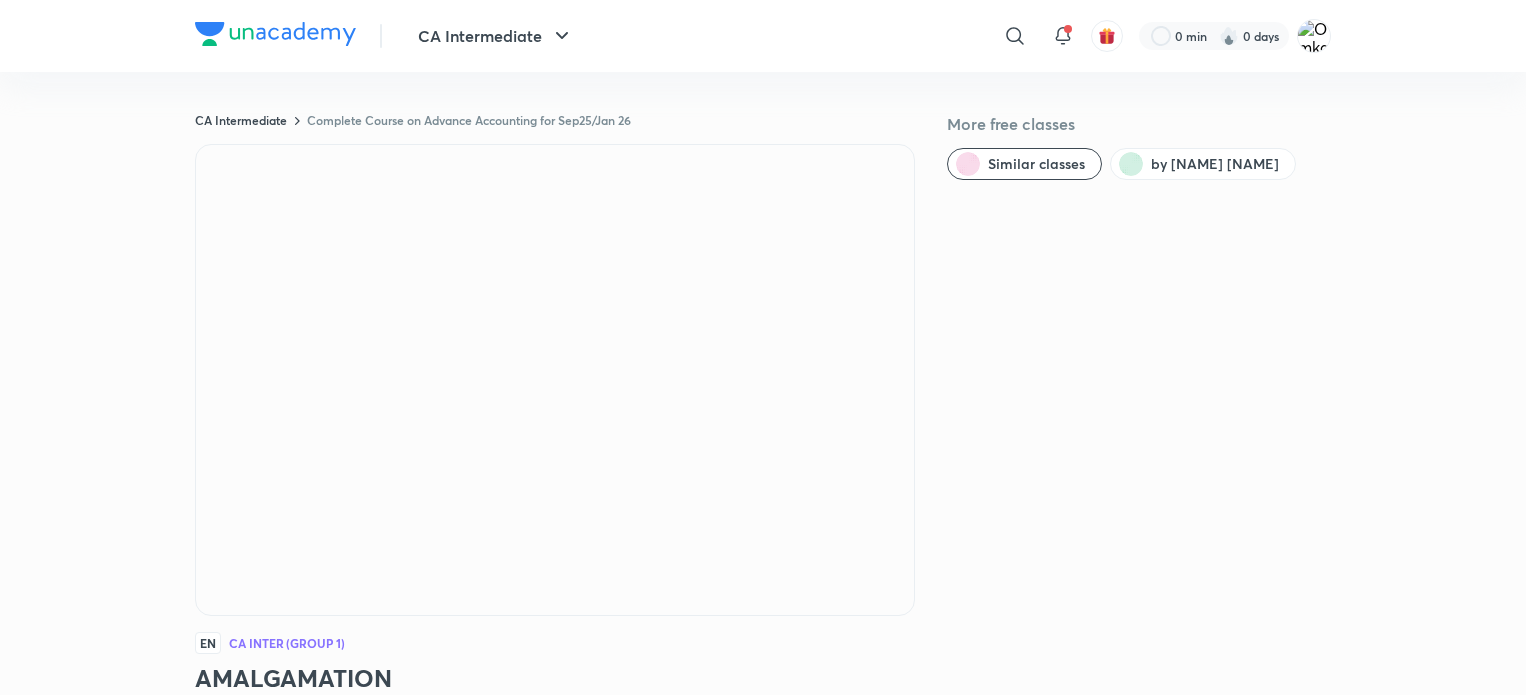 scroll, scrollTop: 0, scrollLeft: 0, axis: both 